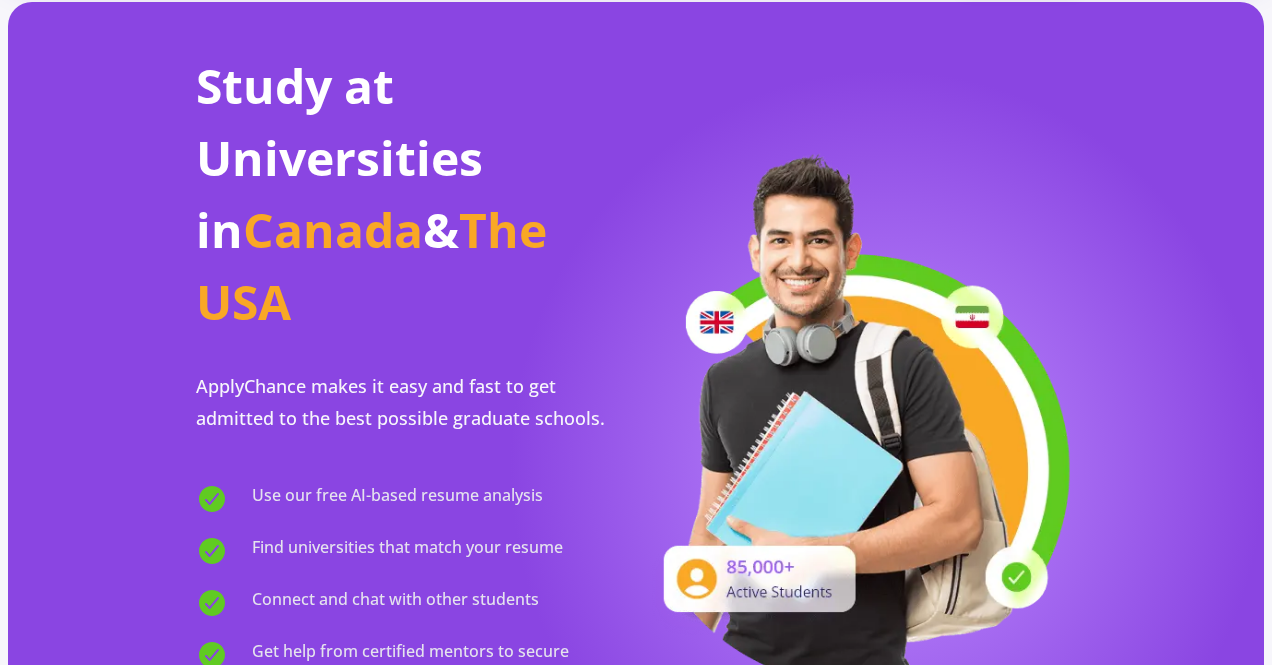 scroll, scrollTop: 0, scrollLeft: 0, axis: both 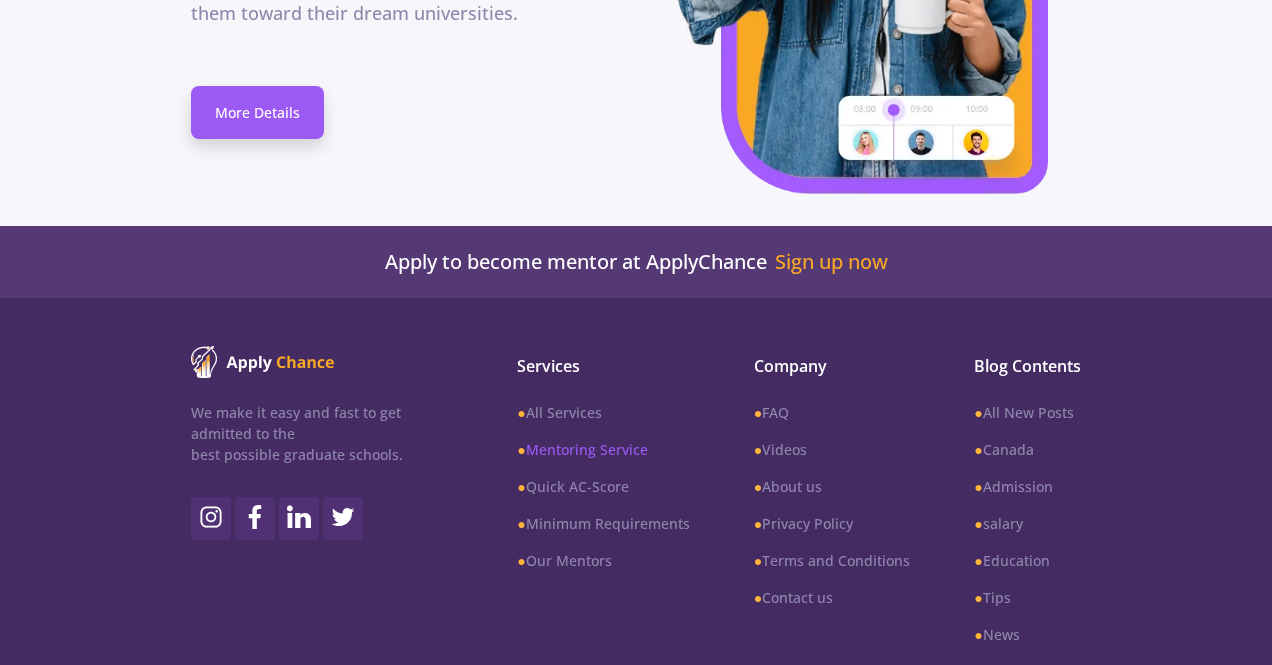 click on "●  Mentoring Service" 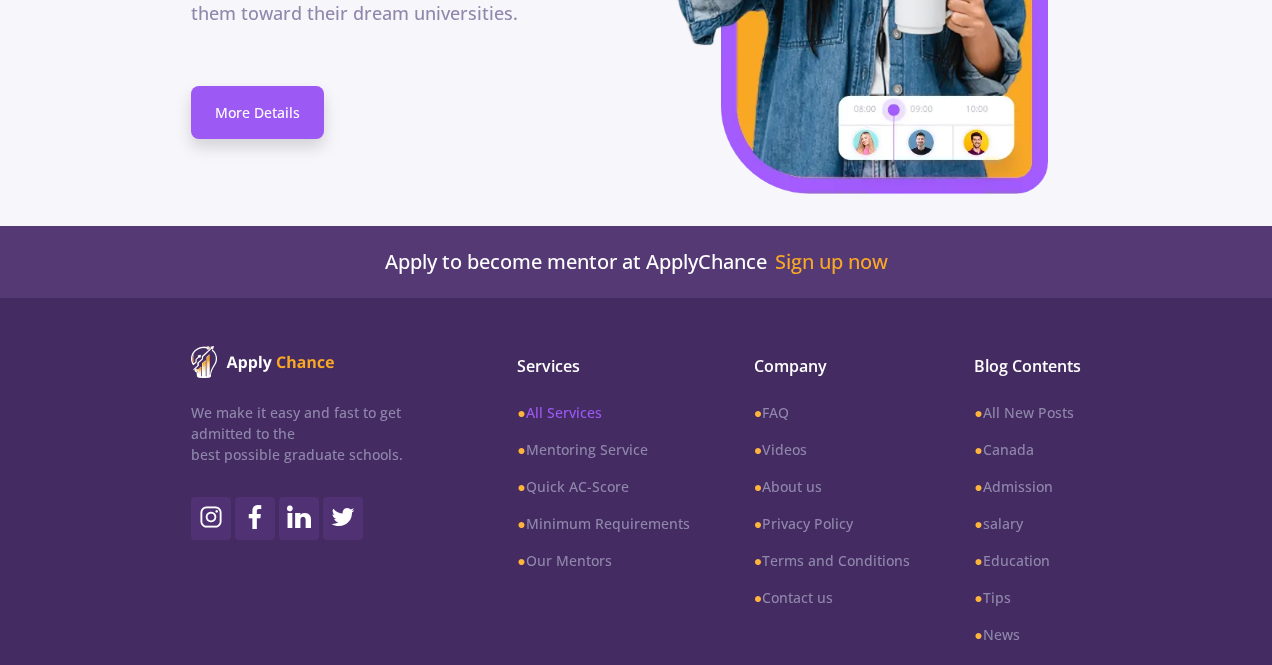 click on "●  All Services" 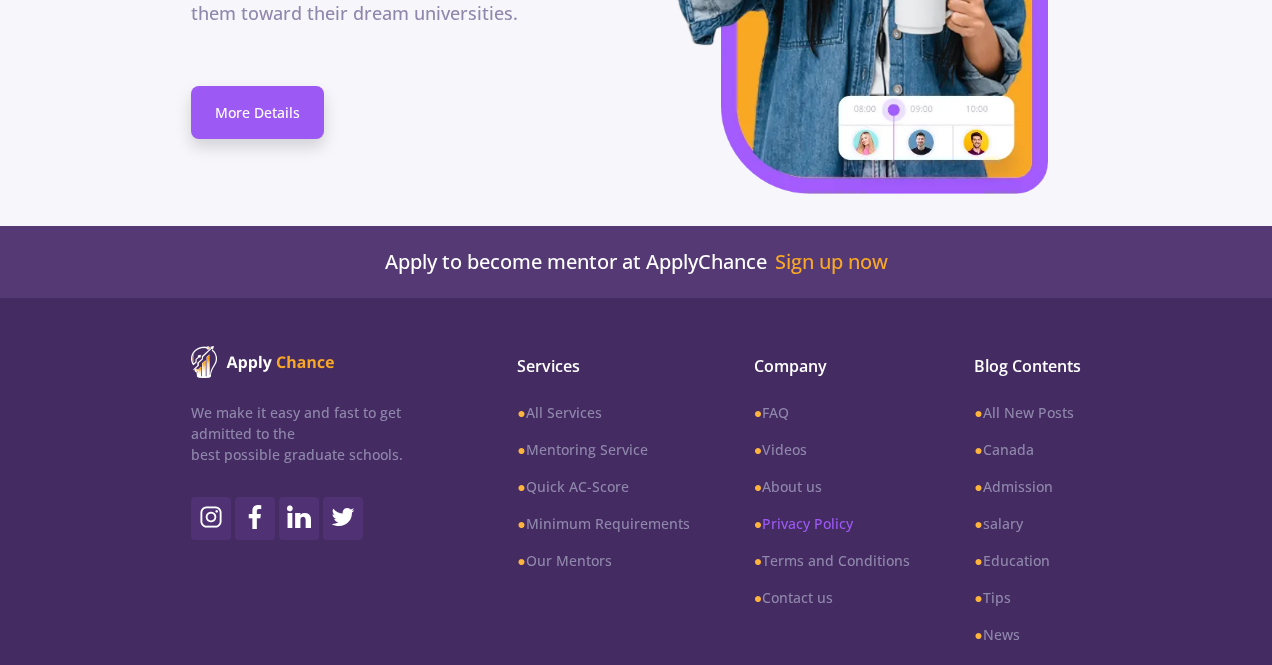click on "●  Privacy Policy" 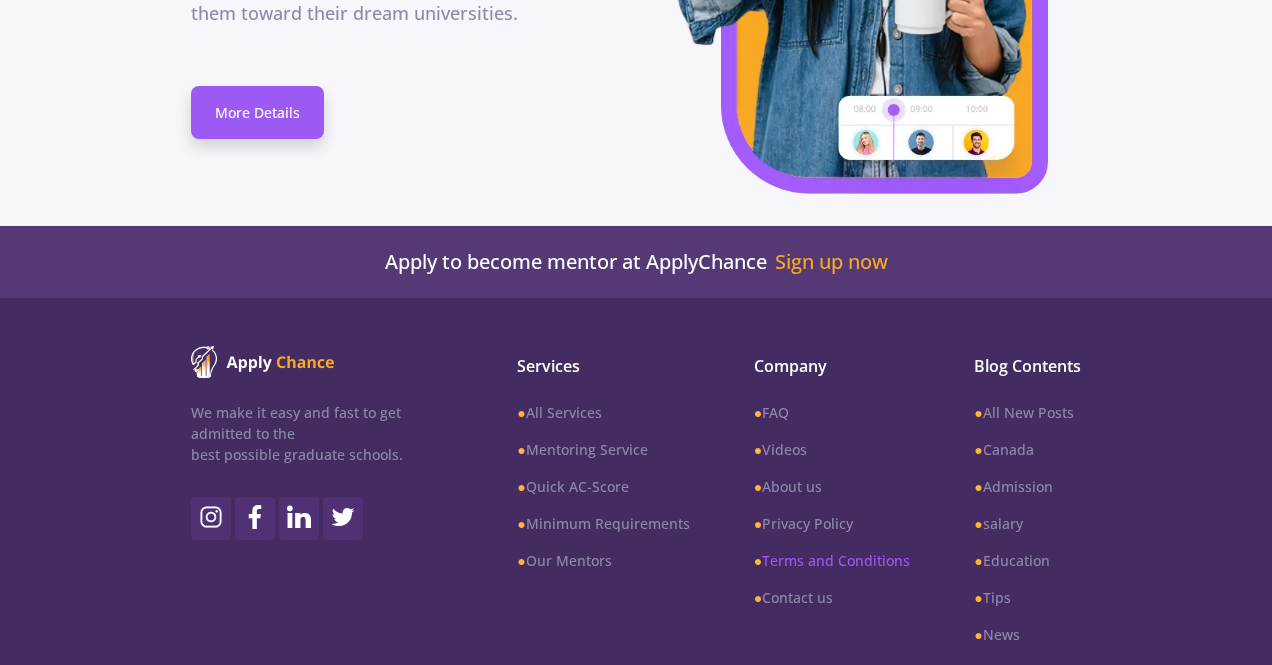 click on "●  Terms and Conditions" 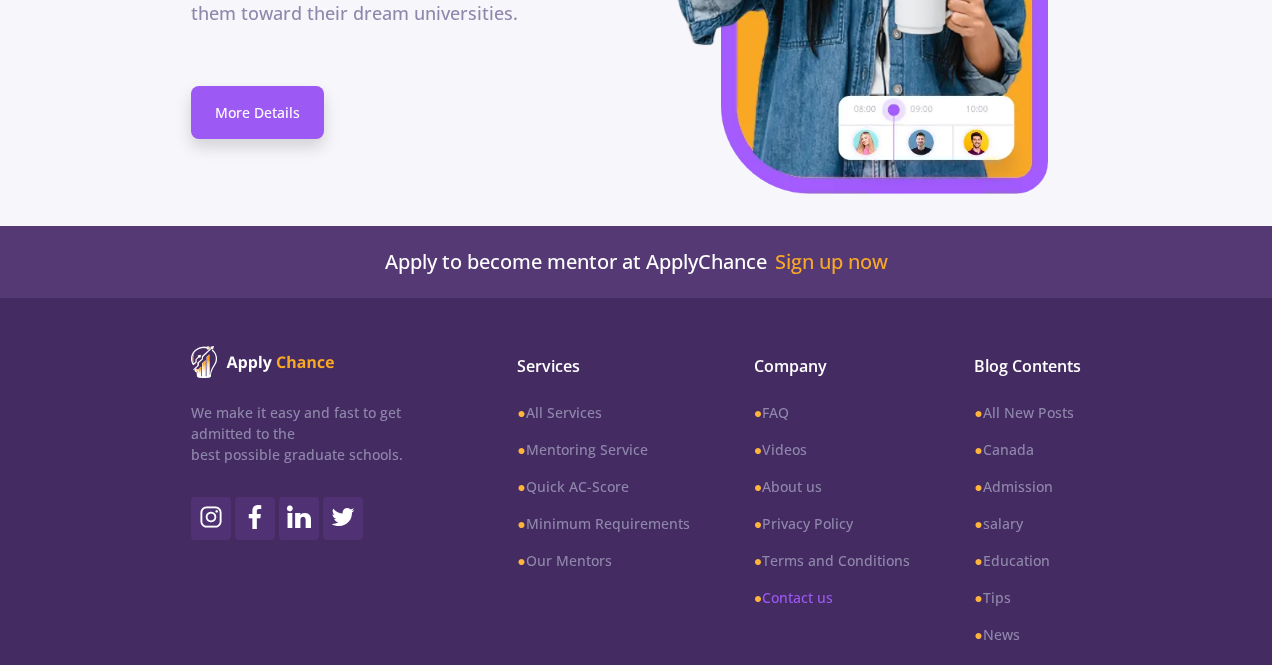 click on "●  Contact us" 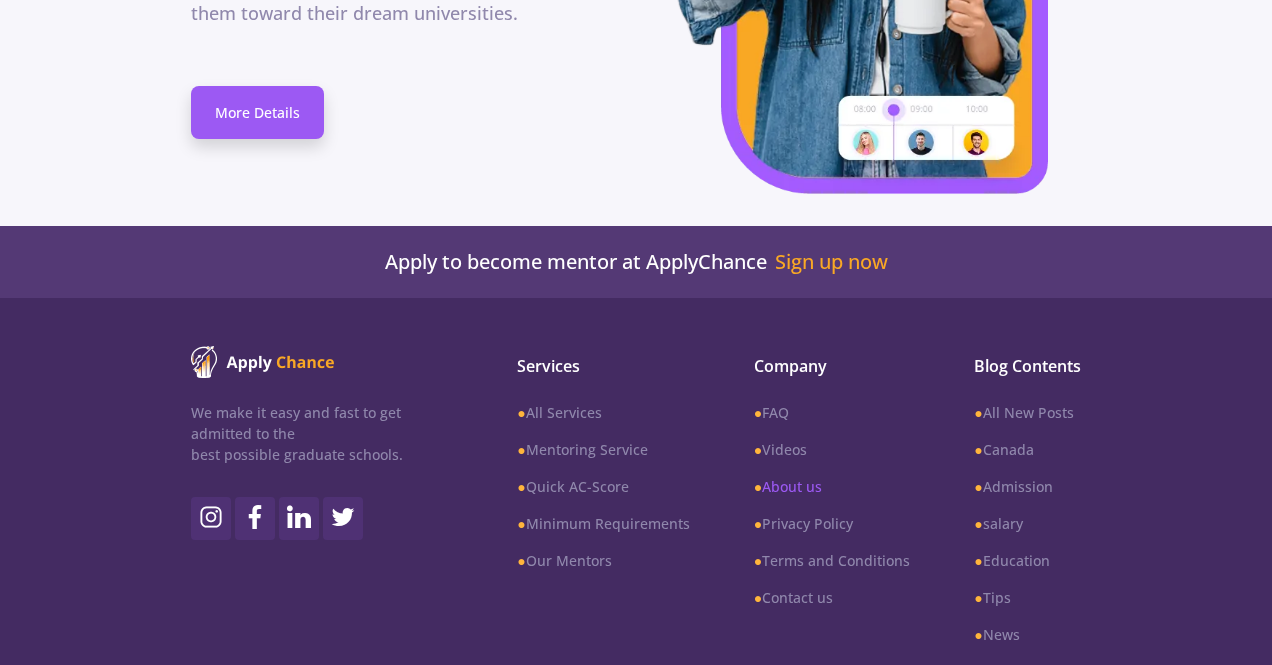 click on "●  About us" 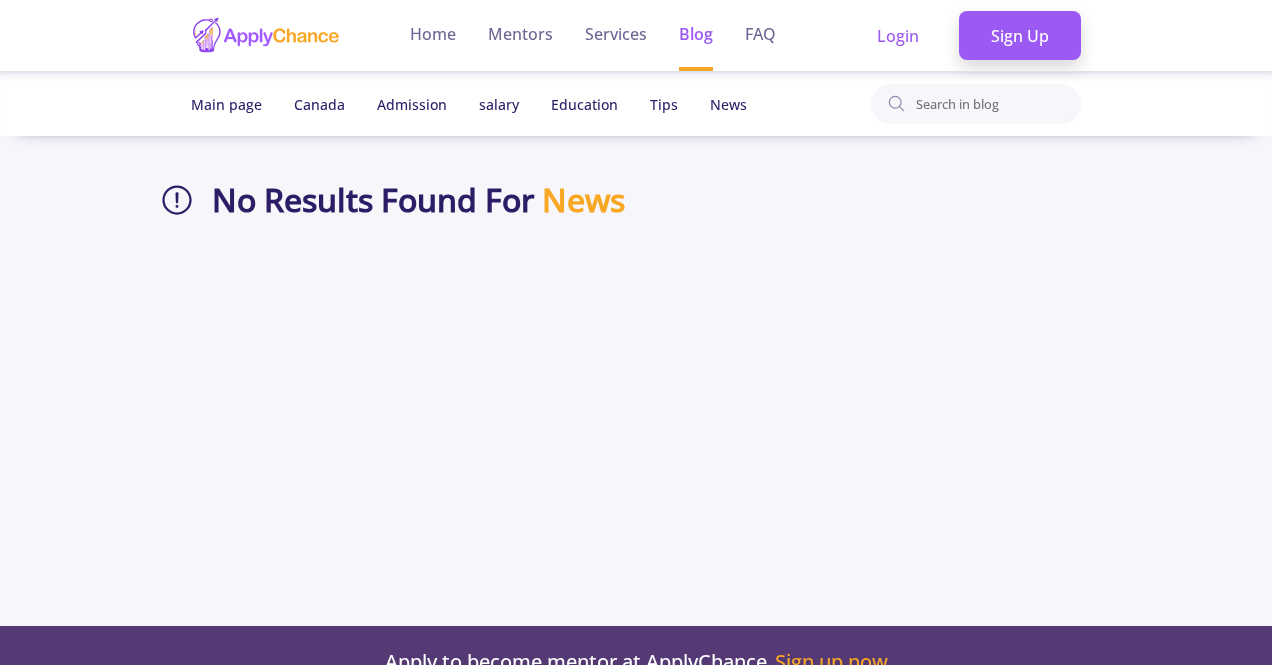 scroll, scrollTop: 0, scrollLeft: 0, axis: both 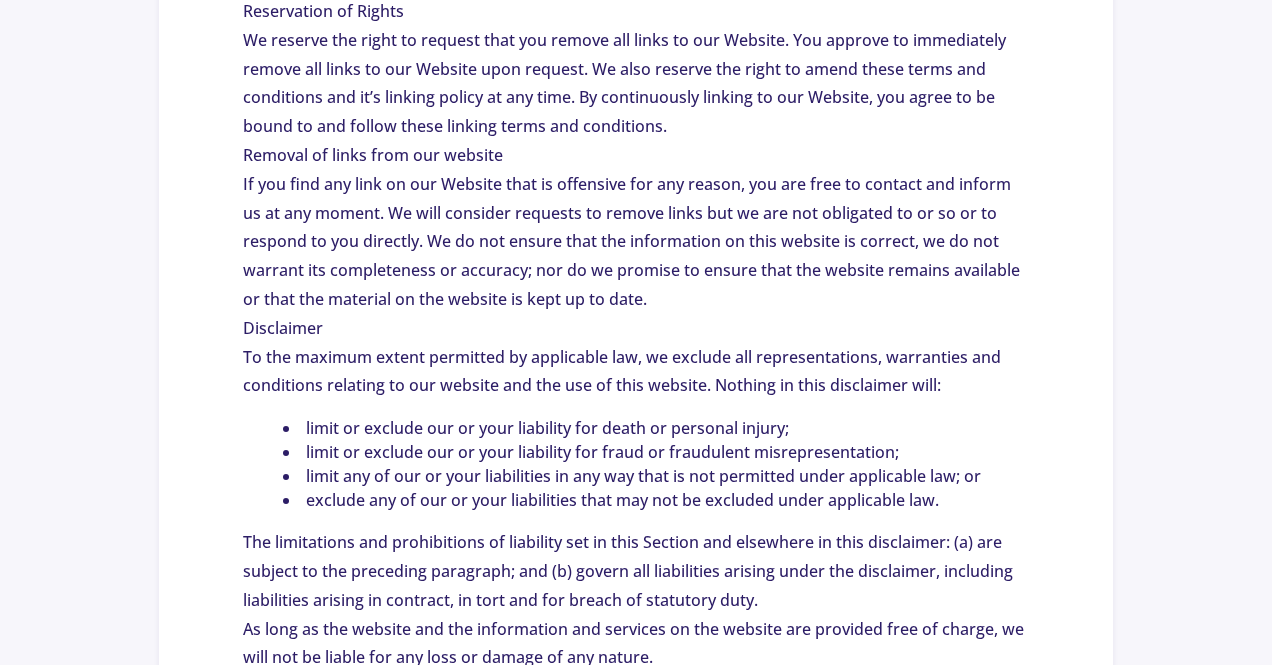 click on "HOW LONG WE RETAIN YOUR DATA  If you leave a comment, the comment and its metadata are retained indefinitely. This is so we can recognize and approve any follow-up comments automatically instead of holding them in a moderation queue. For users that register on our website (if any), we also store the personal information they provide in their user profile. All users can see, edit, or delete their personal information at any time (except they cannot change their username). Website administrators can also see and edit that information.  WHAT RIGHTS YOU HAVE OVER YOUR DATA  If you have an account on this site, or have left comments, you can request to receive an exported file of the personal data we hold about you, including any data you have provided to us. You can also request that we erase any personal data we hold about you. This does not include any data we are obliged to keep for administrative, legal, or security purposes.  WHERE WE SEND YOUR DATA  Reservation of Rights  Removal of links from our website" 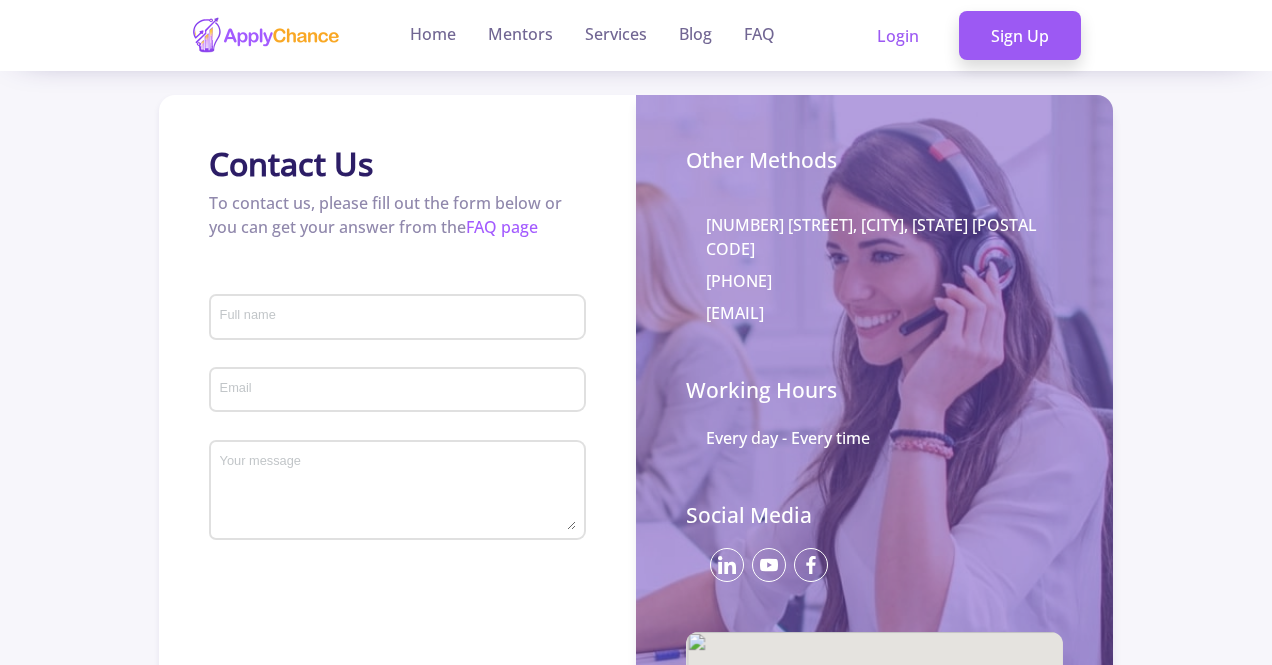 scroll, scrollTop: 0, scrollLeft: 0, axis: both 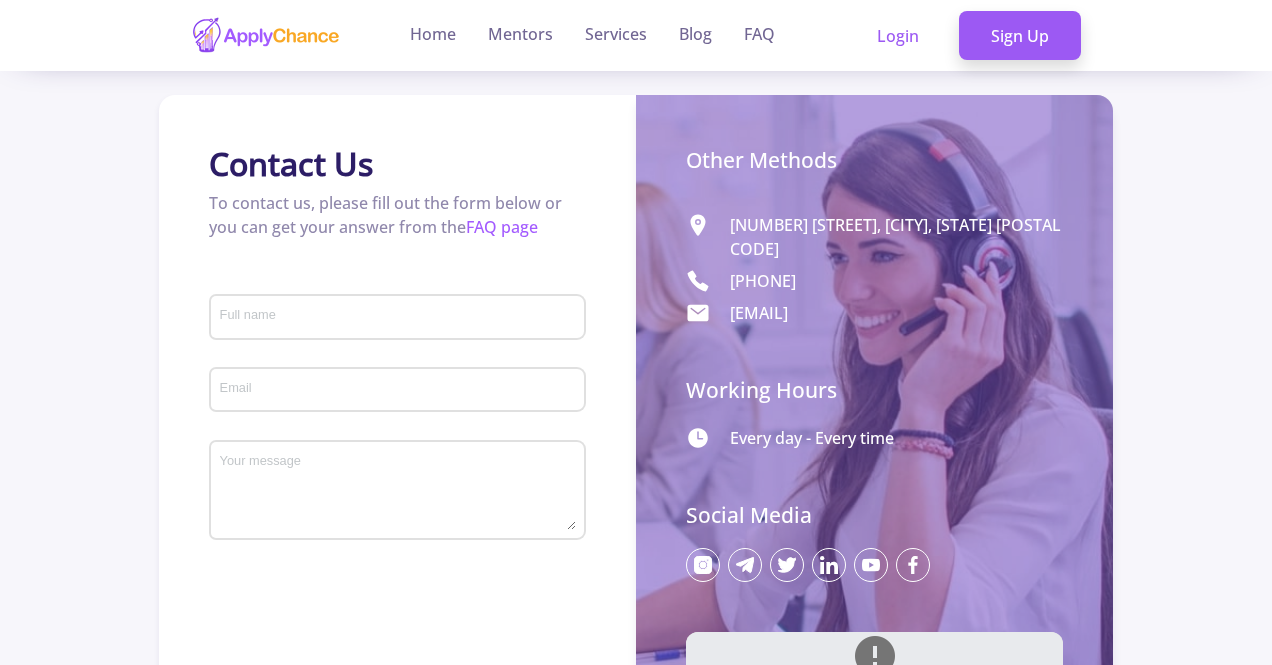 click on "Contact Us" 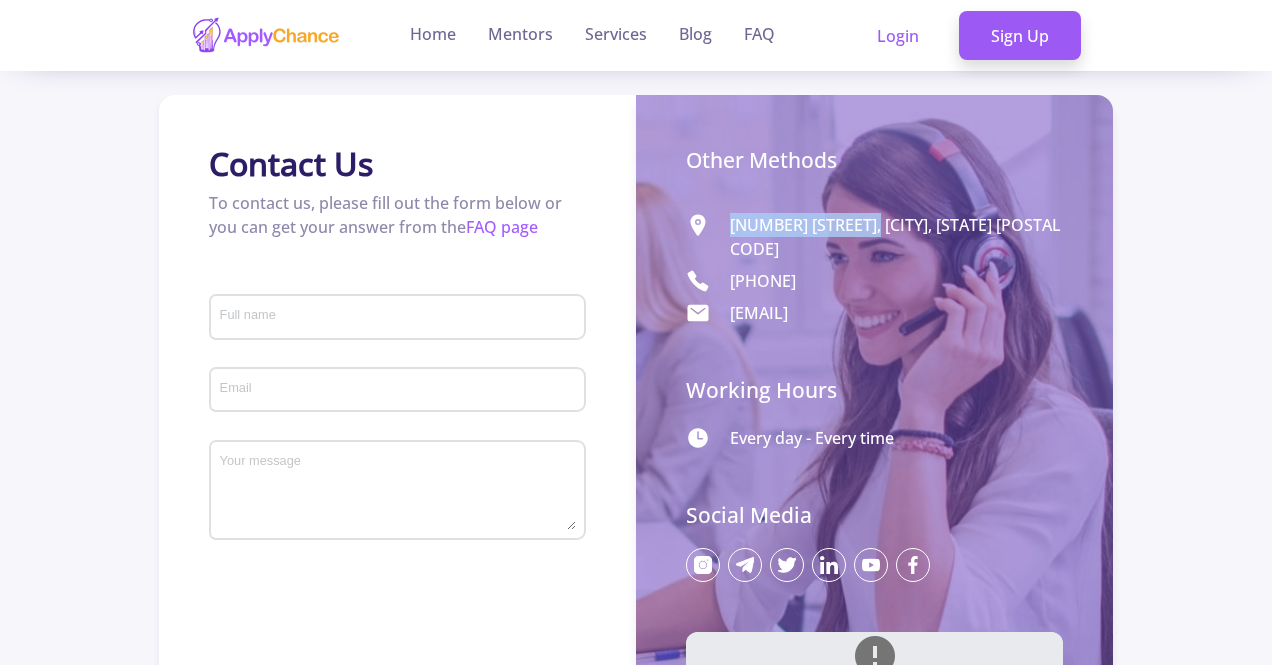 drag, startPoint x: 732, startPoint y: 226, endPoint x: 876, endPoint y: 220, distance: 144.12494 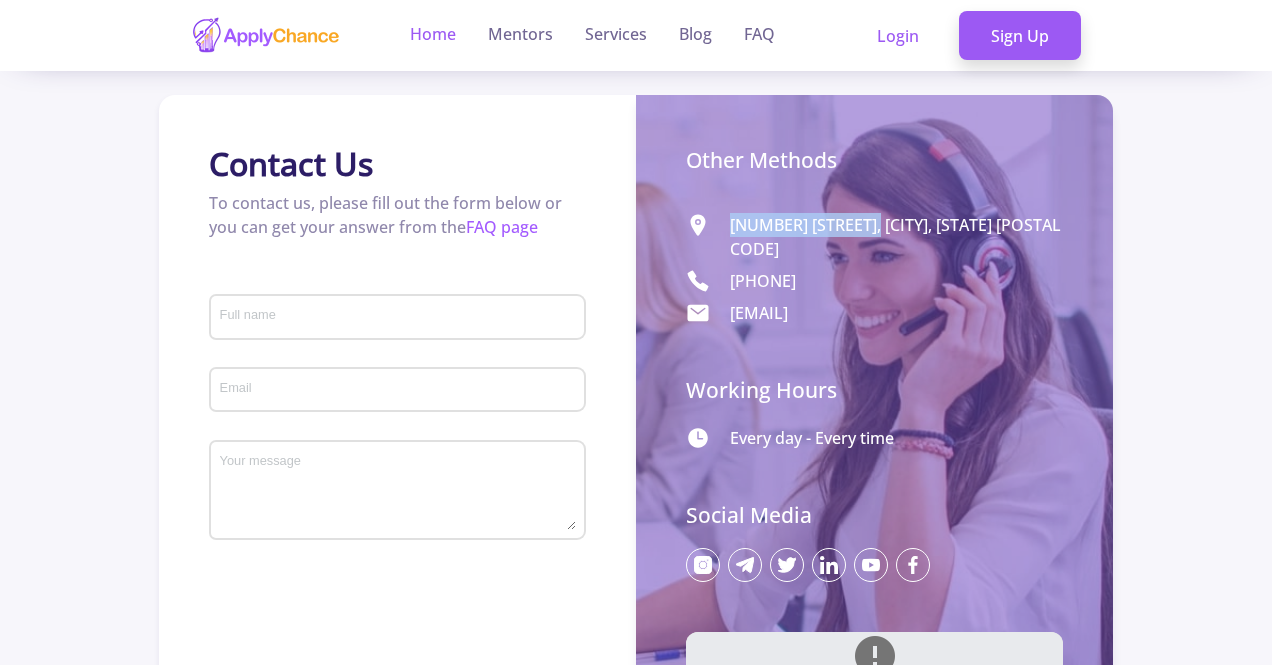 copy on "V6T 1Z4" 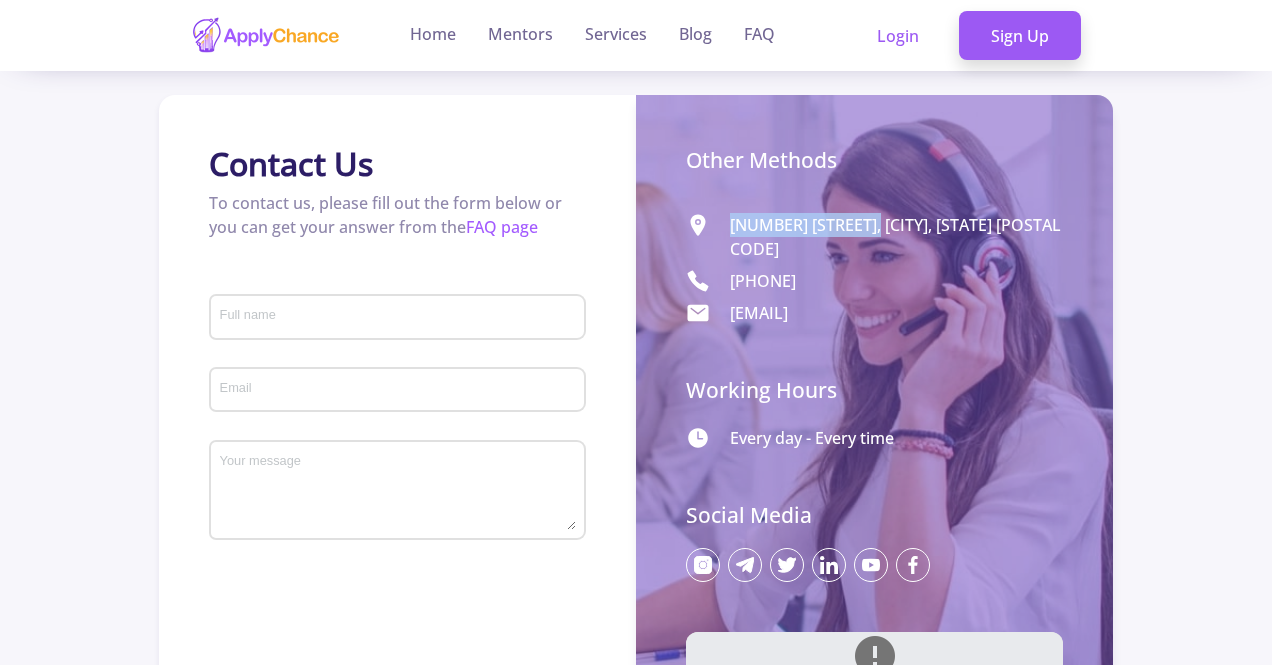 drag, startPoint x: 862, startPoint y: 288, endPoint x: 710, endPoint y: 269, distance: 153.18289 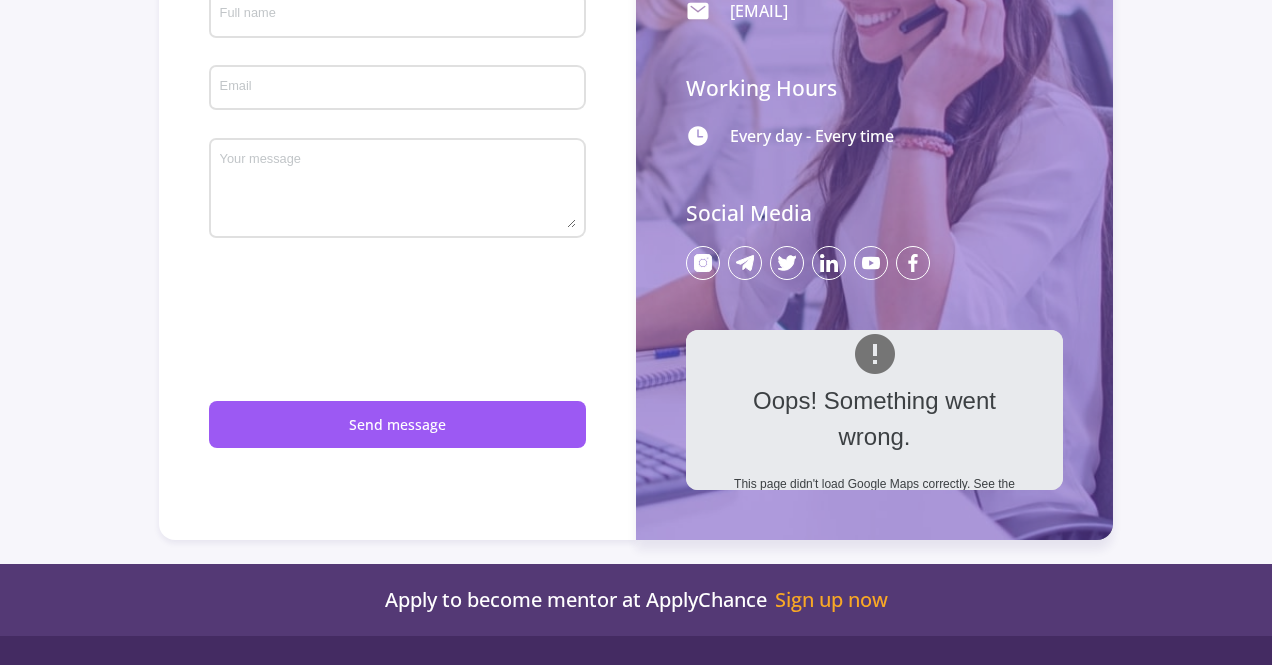 scroll, scrollTop: 333, scrollLeft: 0, axis: vertical 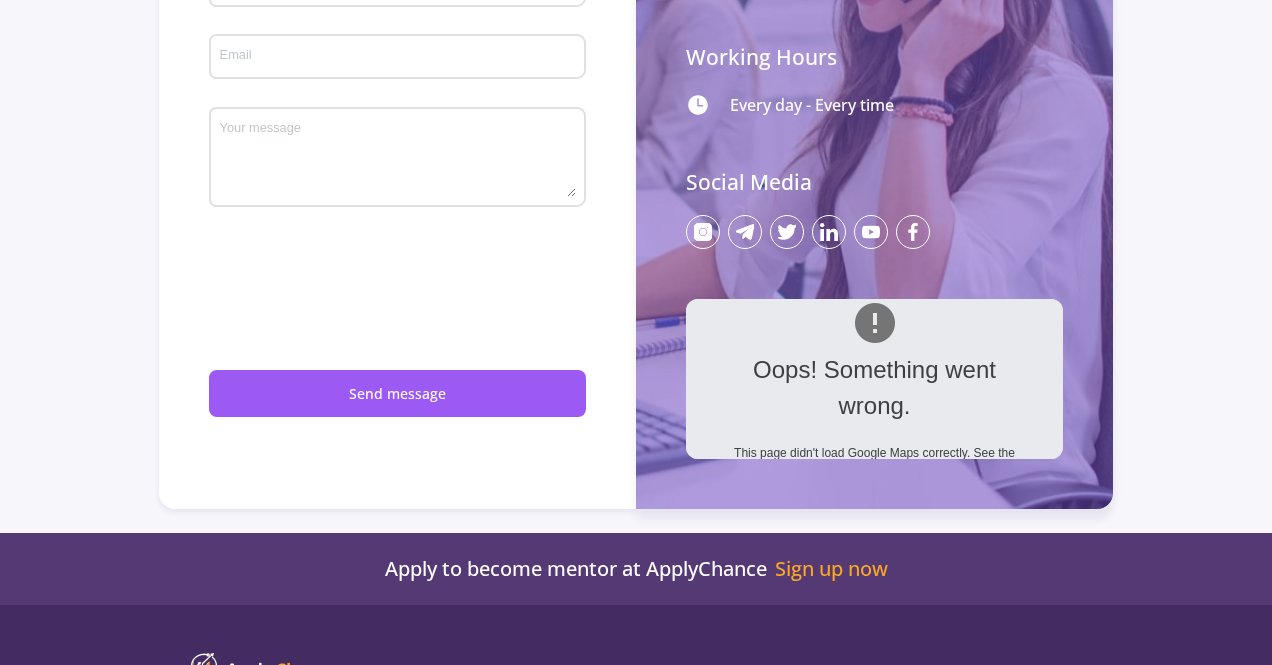 click on "Other Methods 289-2366 Main Mall, Vancouver, British Columbia V6T 1Z4 +1 778-863-5049  Info@applychance.com Working Hours Every day - Every time Social Media
Oops! Something went wrong. This page didn't load Google Maps correctly. See the JavaScript console for technical details." 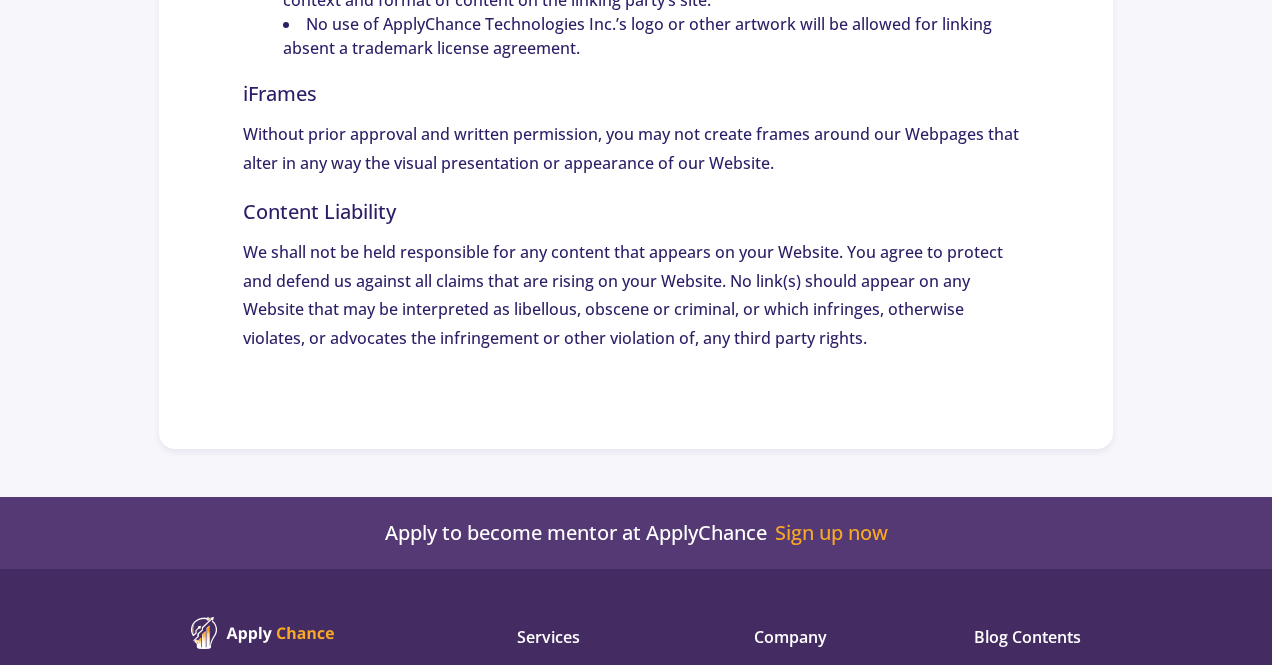 scroll, scrollTop: 3333, scrollLeft: 0, axis: vertical 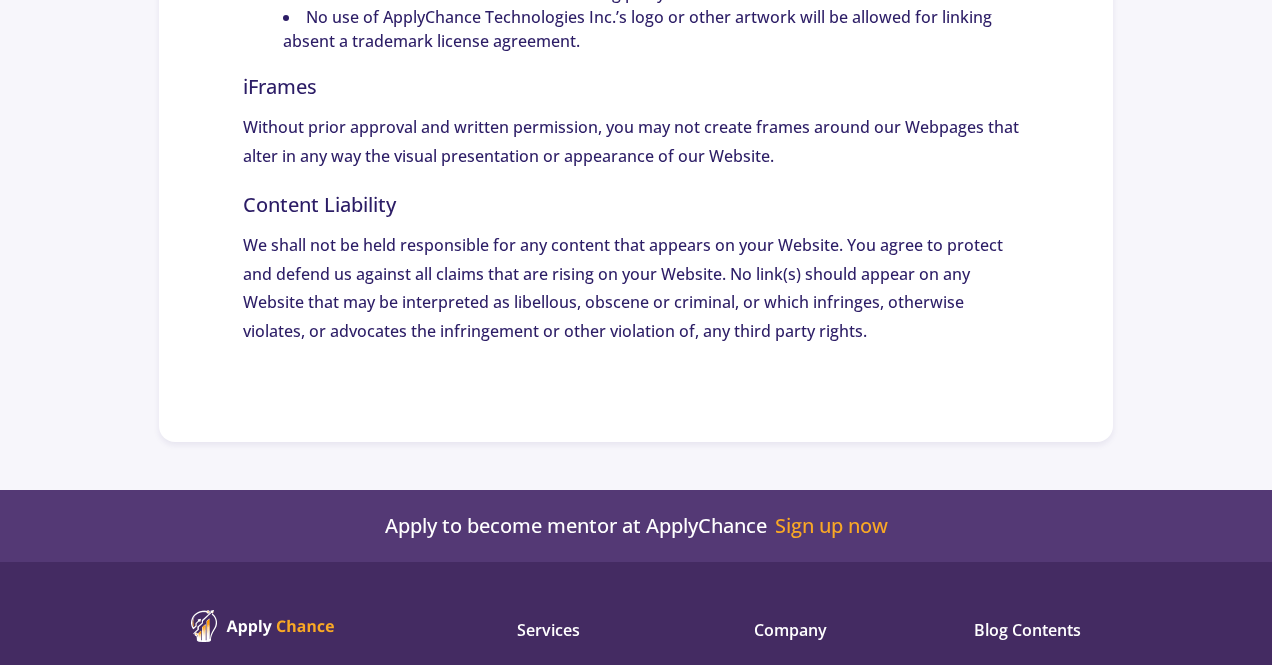 click on "TERMS AND CONDITIONS OF APPLYCHANCE Cookies  We employ the use of cookies. By accessing ApplyChance, you agreed to use cookies in agreement with ApplyChance Technologies Inc.’s Privacy Policy. Most interactive websites use cookies to let us retrieve the user’s details for each visit. Cookies are used by our website to enable the functionality of certain areas to make it easier for people visiting our website. Some of our affiliate/advertising partners may also use cookies.  License  Unless otherwise stated, ApplyChance Technologies Inc. and/or its licensors own the intellectual property rights for all material on ApplyChance. All intellectual property rights are reserved. You may access this from ApplyChance for your own personal use subjected to restrictions set in these terms and conditions.  You must not:  Republish material from ApplyChance Sell, rent or sub-license material from ApplyChance Reproduce, duplicate or copy material from ApplyChance Redistribute content from ApplyChance Search engines;" 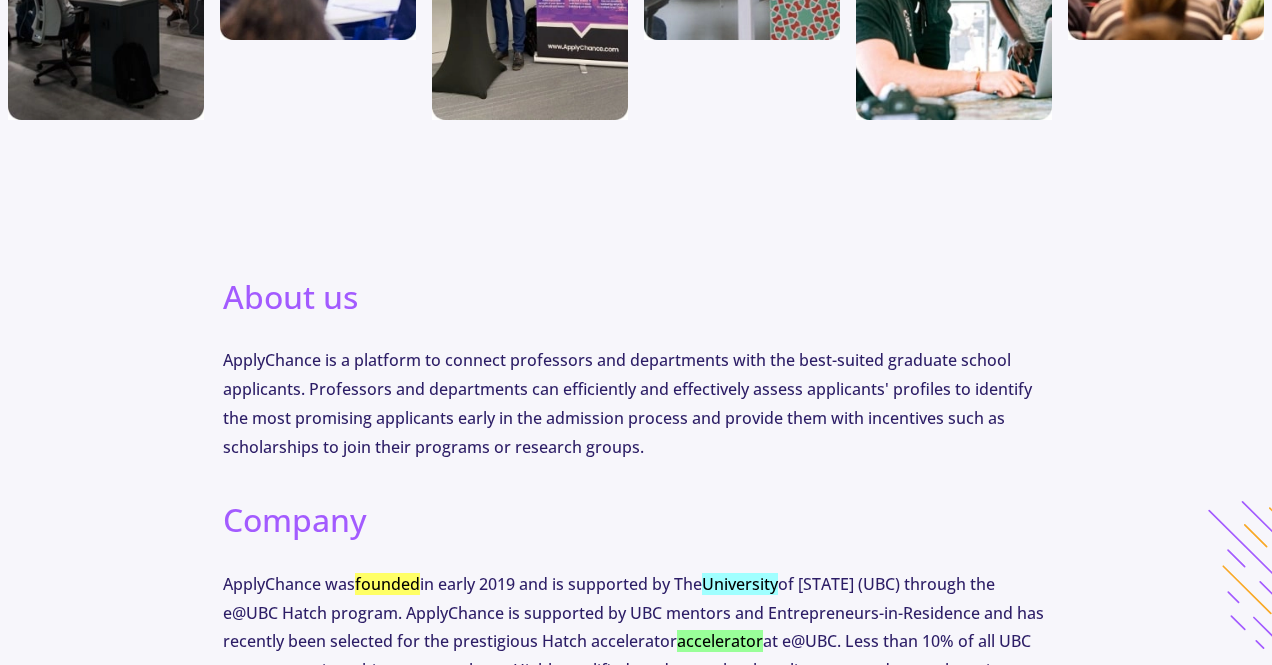scroll, scrollTop: 666, scrollLeft: 0, axis: vertical 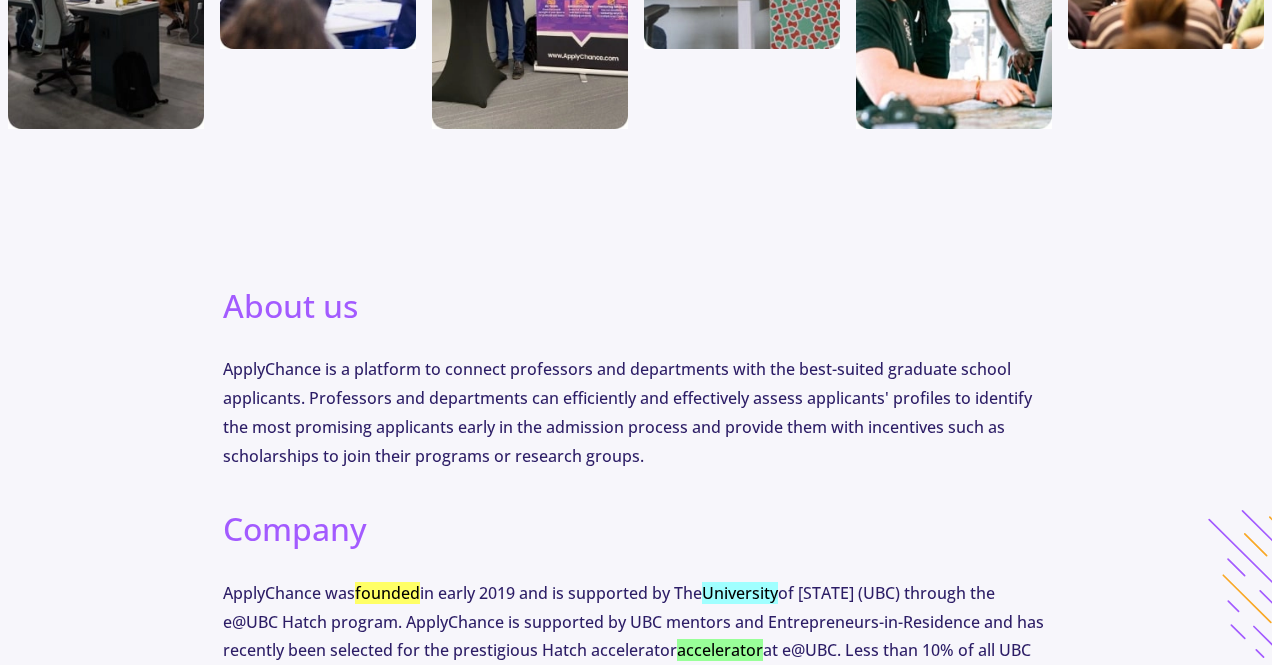 click on "About us ApplyChance is a platform to connect professors and departments with the best-suited graduate school applicants. Professors and departments can efficiently and effectively assess applicants' profiles to identify the most promising applicants early in the admission process and provide them with incentives such as scholarships to join their programs or research groups." 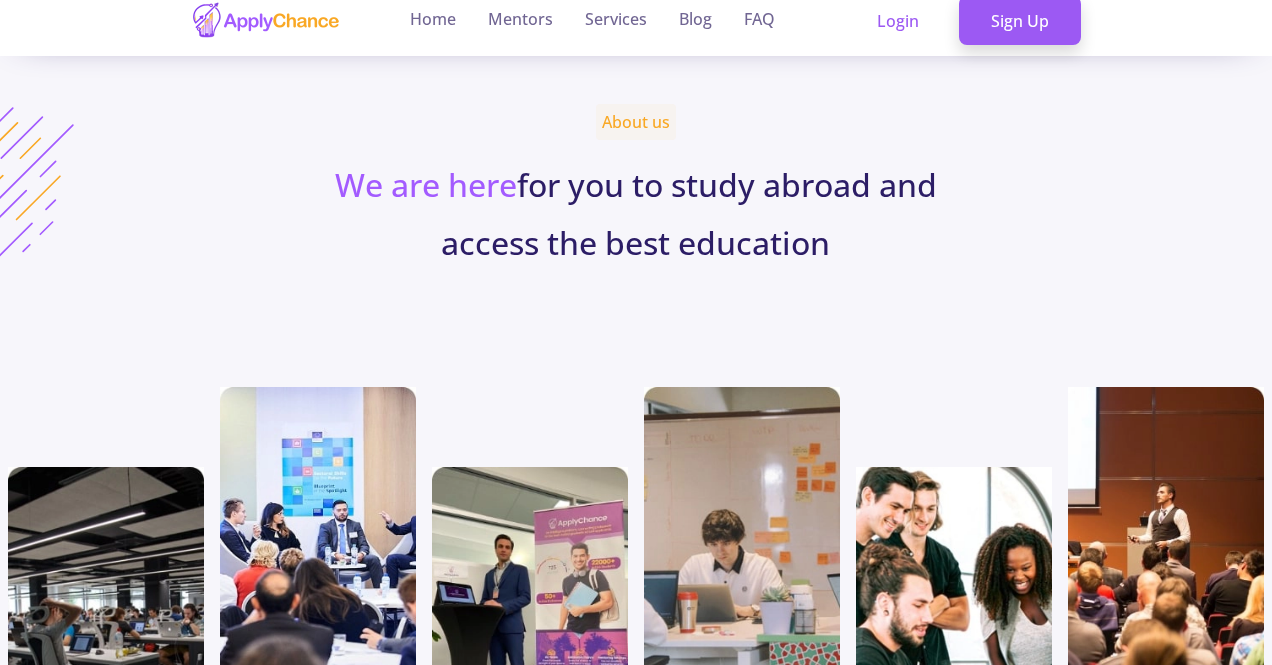 scroll, scrollTop: 0, scrollLeft: 0, axis: both 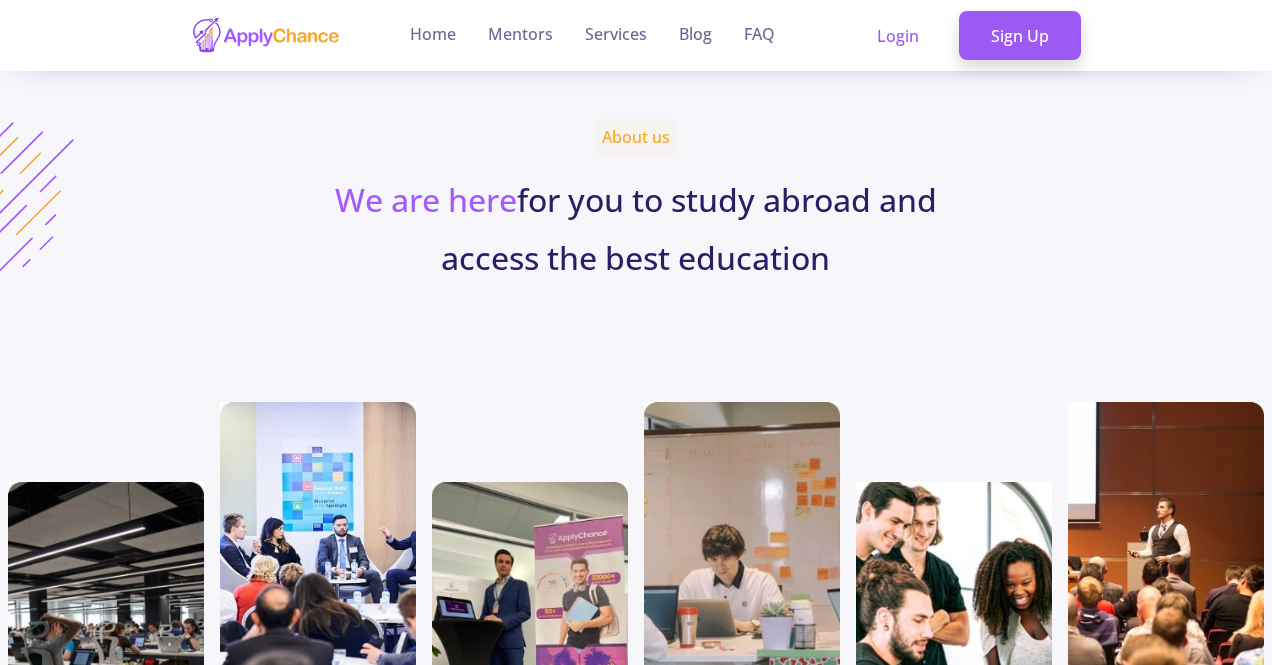 click on "About us We are here for you to study abroad and access the best education We are here for you to study abroad and access the best education About us ApplyChance is a platform to connect professors and departments with the best-suited graduate school applicants. Professors and departments can efficiently and effectively assess applicants' profiles to identify the most promising applicants early in the admission process and provide them with incentives such as scholarships to join their programs or research groups. Company ApplyChance was founded in early 2019 and is supported by The University of [STATE] (UBC) through the e@UBC Hatch program. ApplyChance is supported by UBC mentors and Entrepreneurs-in-Residence and has recently been selected for the prestigious Hatch accelerator university" 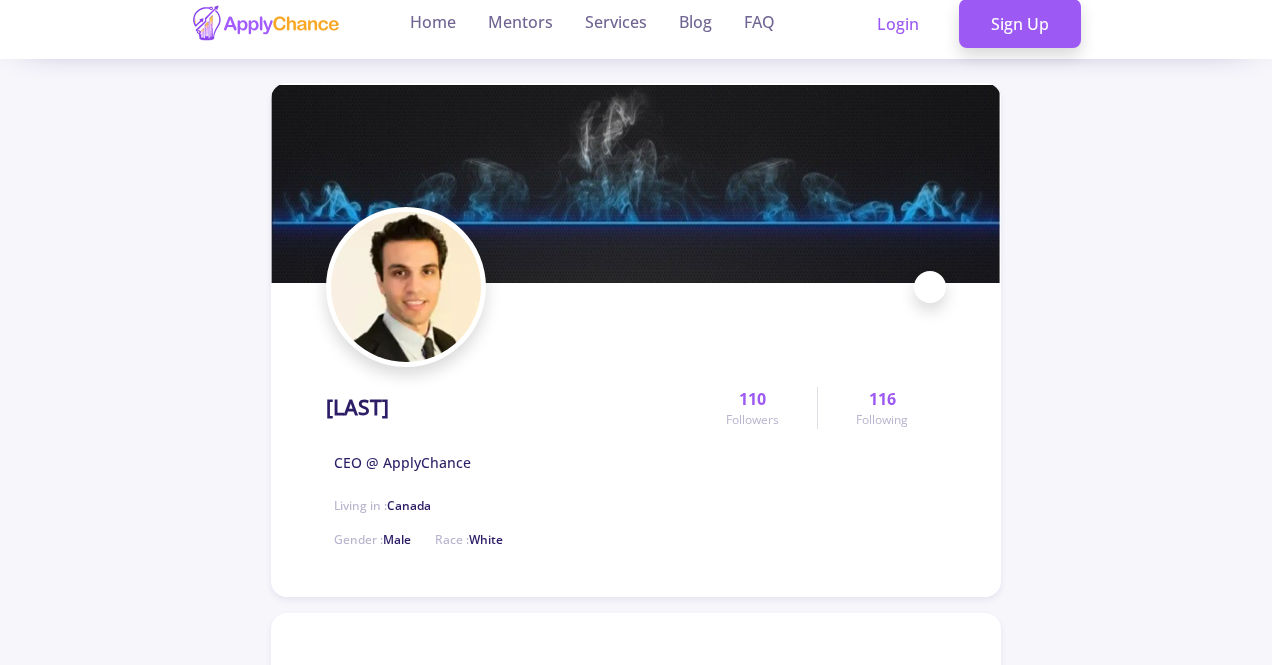 scroll, scrollTop: 0, scrollLeft: 0, axis: both 